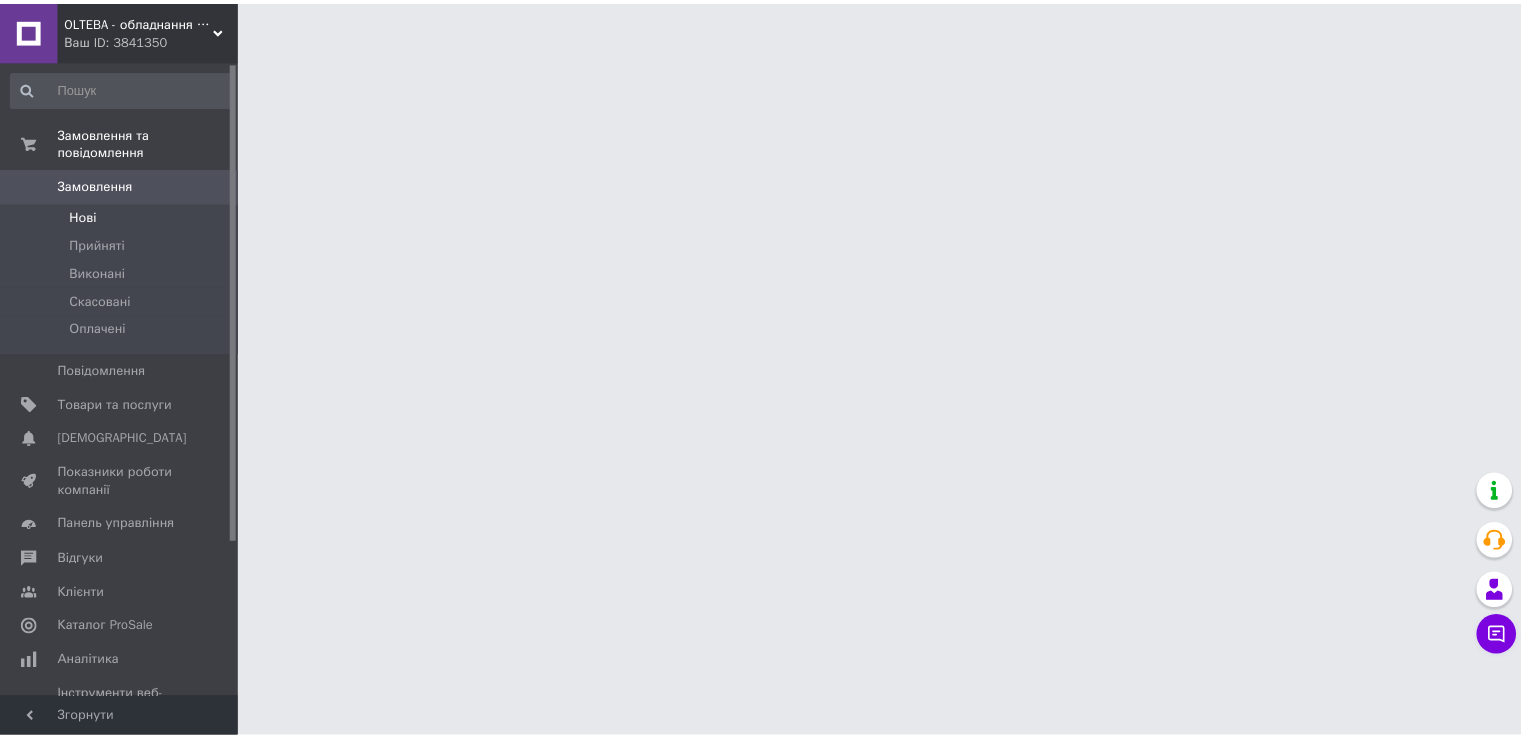 scroll, scrollTop: 0, scrollLeft: 0, axis: both 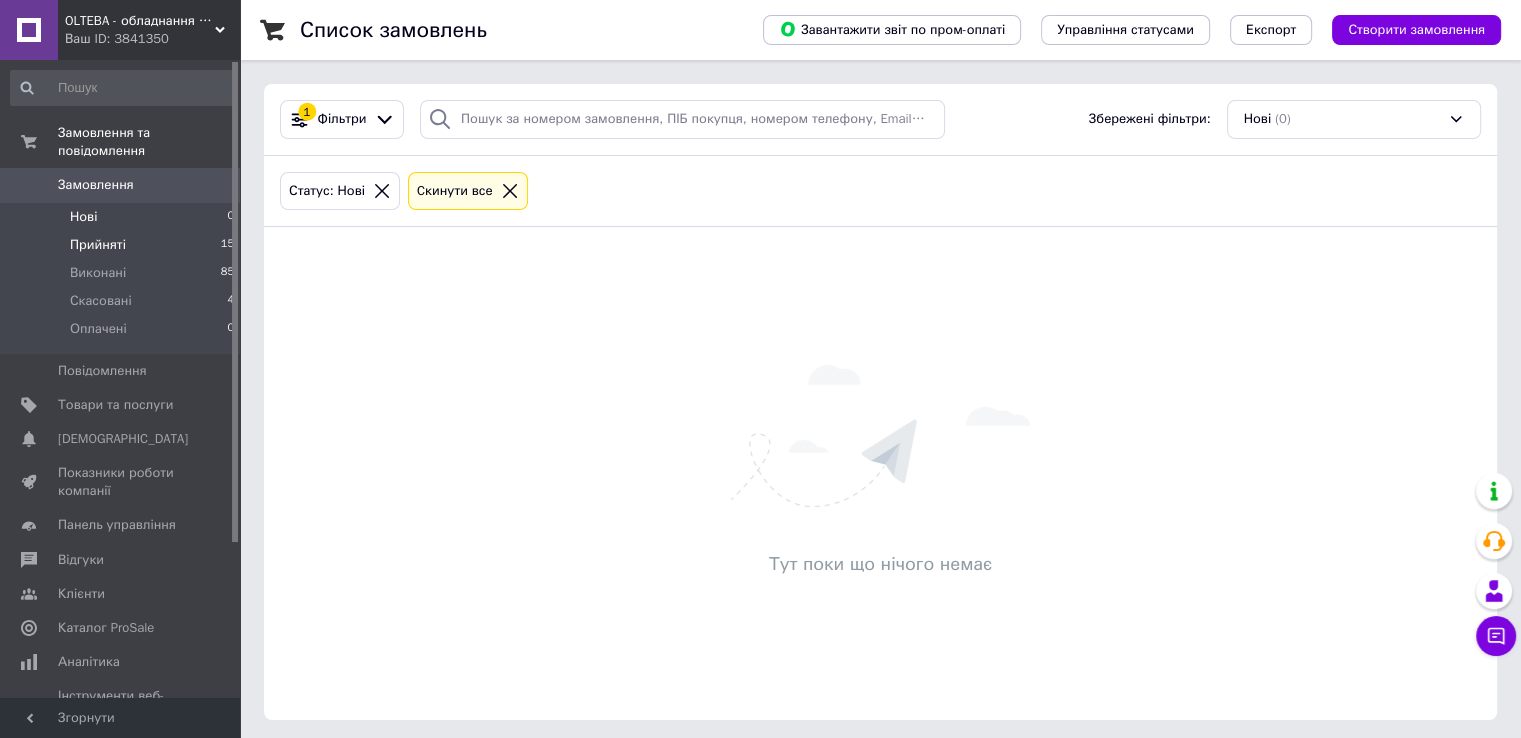 click on "Прийняті 15" at bounding box center [123, 245] 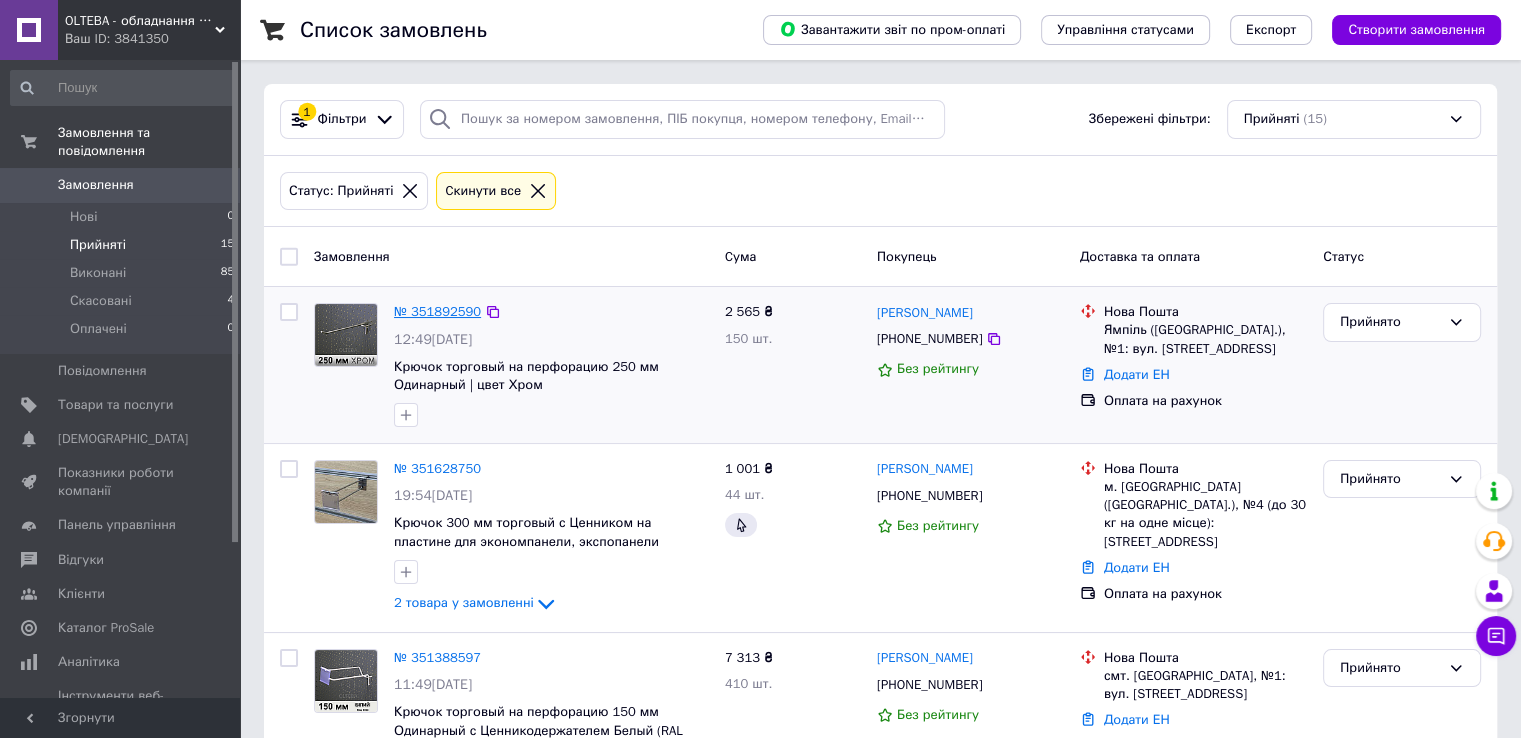 click on "№ 351892590" at bounding box center (437, 311) 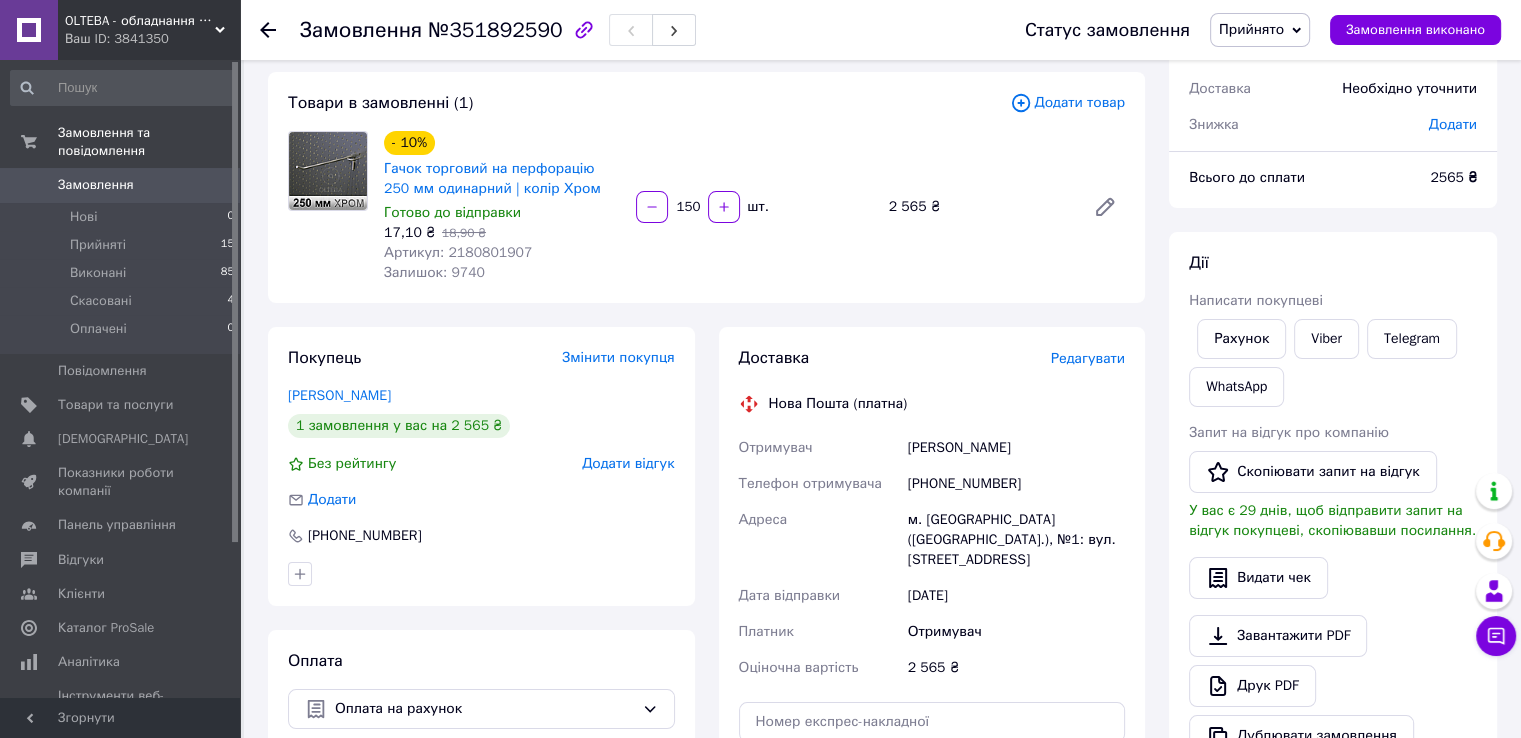 scroll, scrollTop: 200, scrollLeft: 0, axis: vertical 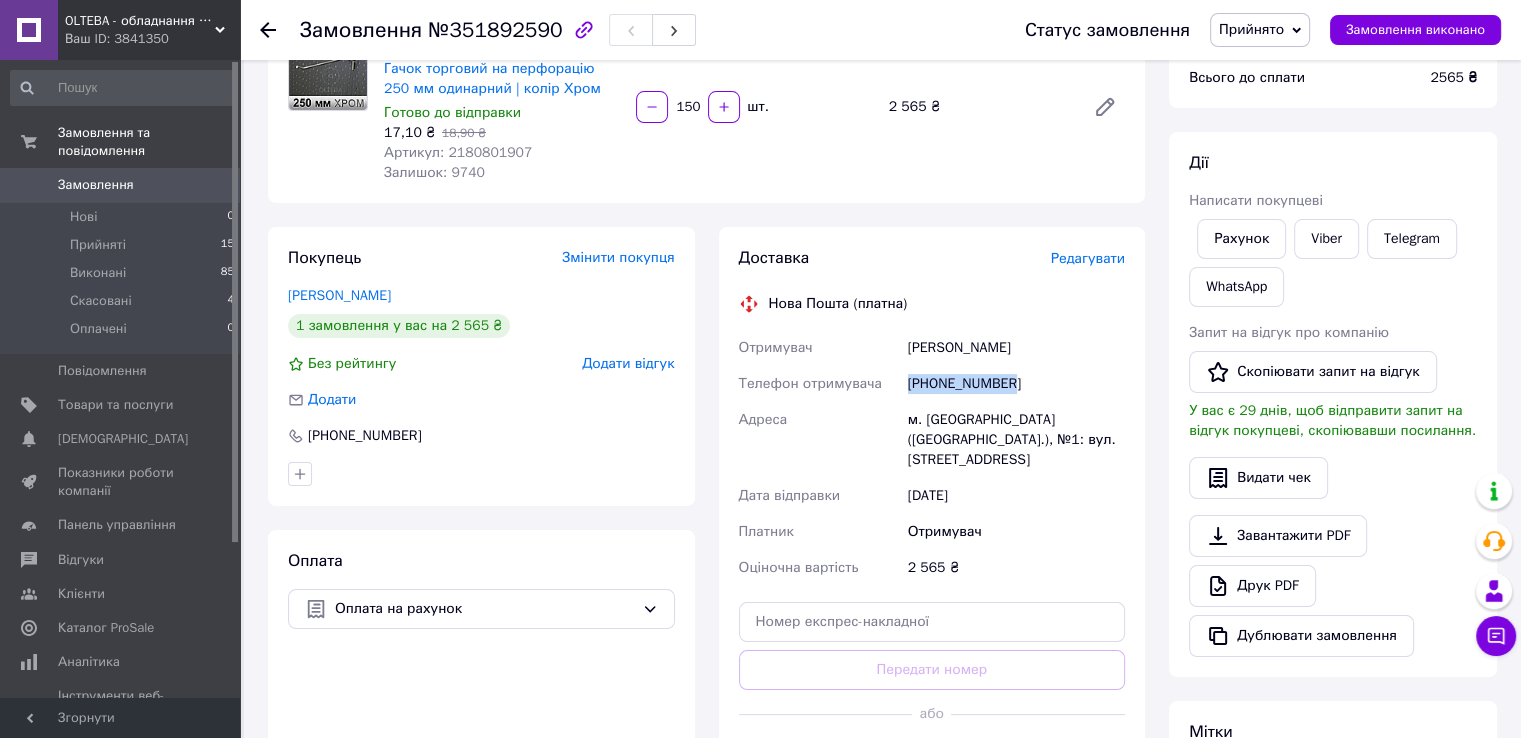 drag, startPoint x: 907, startPoint y: 385, endPoint x: 1008, endPoint y: 384, distance: 101.00495 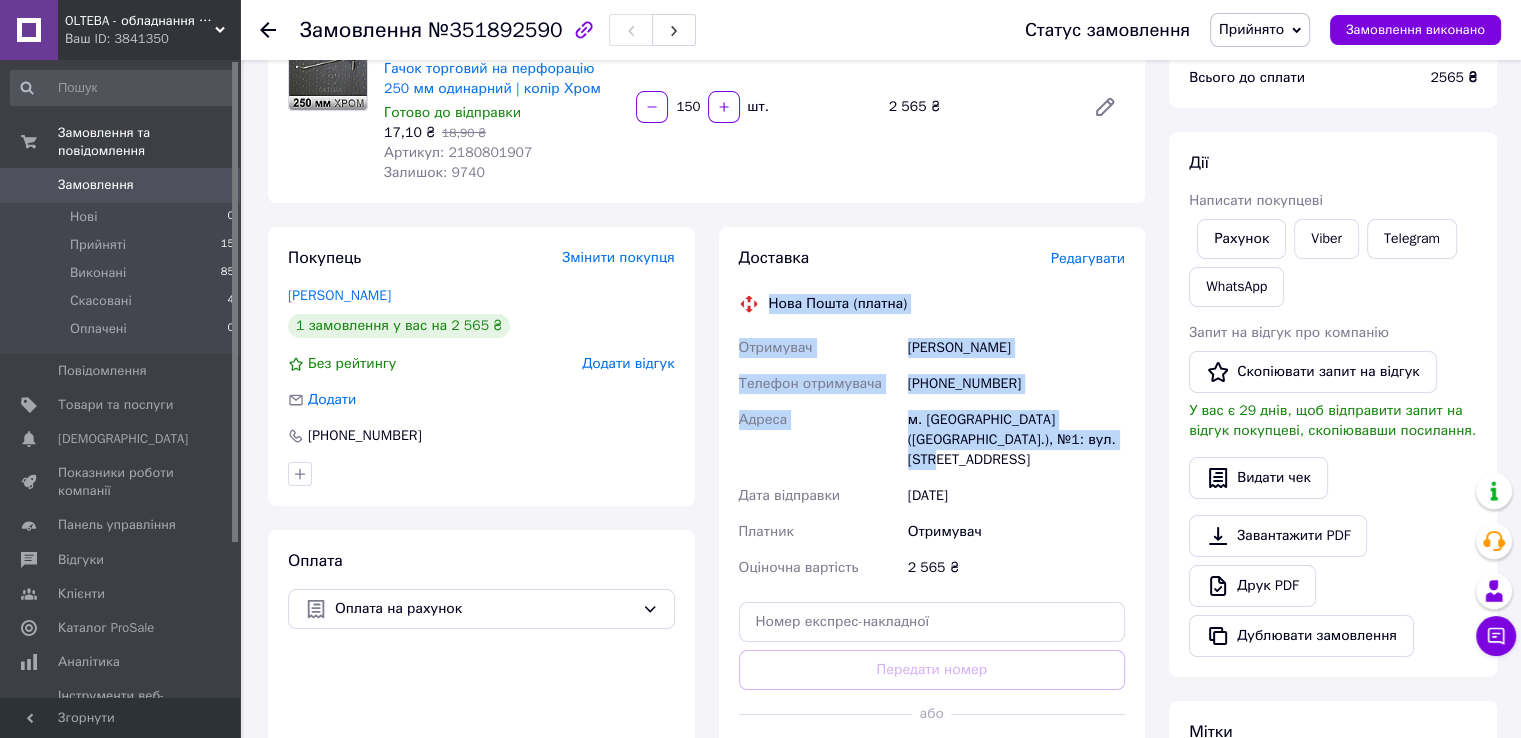 drag, startPoint x: 772, startPoint y: 305, endPoint x: 1093, endPoint y: 445, distance: 350.2014 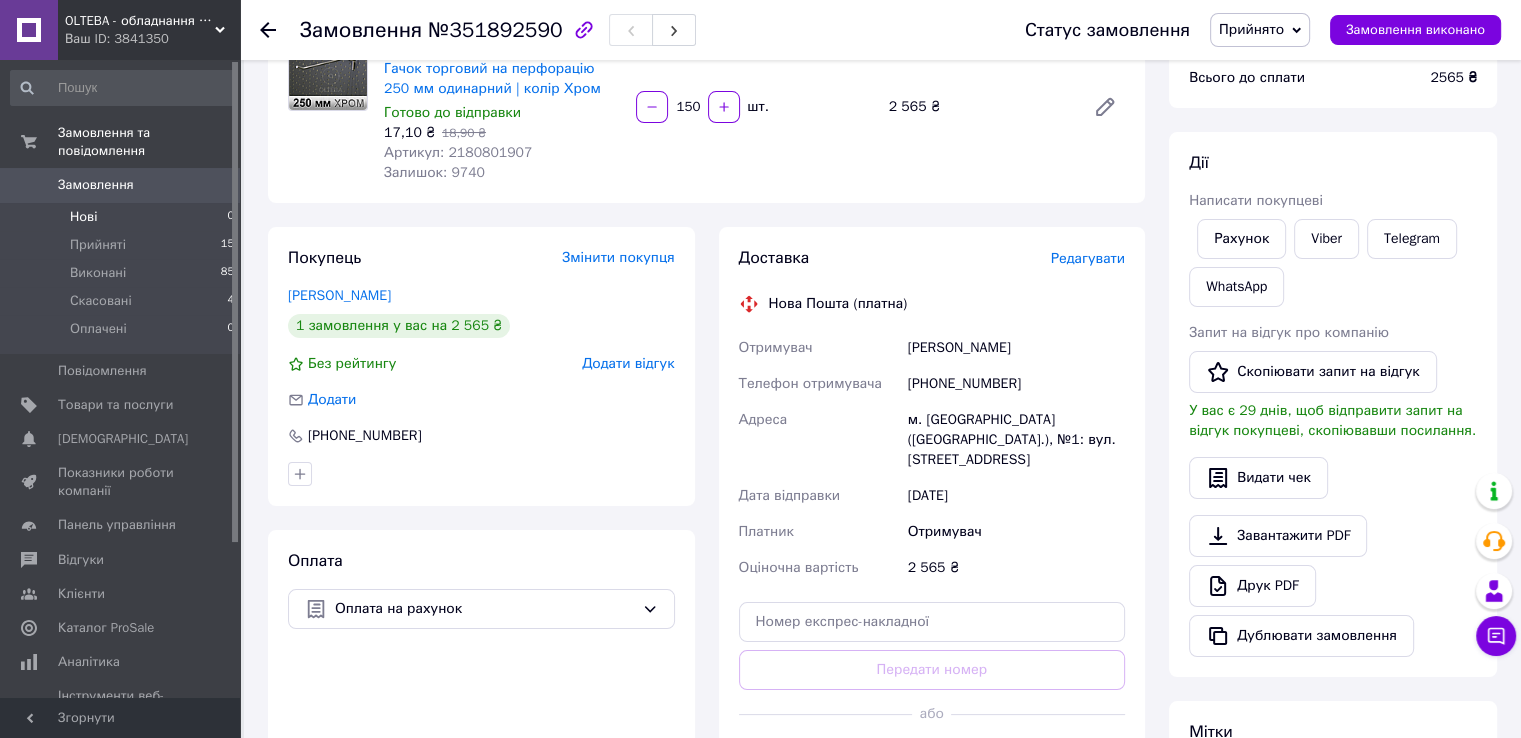 click on "Нові 0" at bounding box center [123, 217] 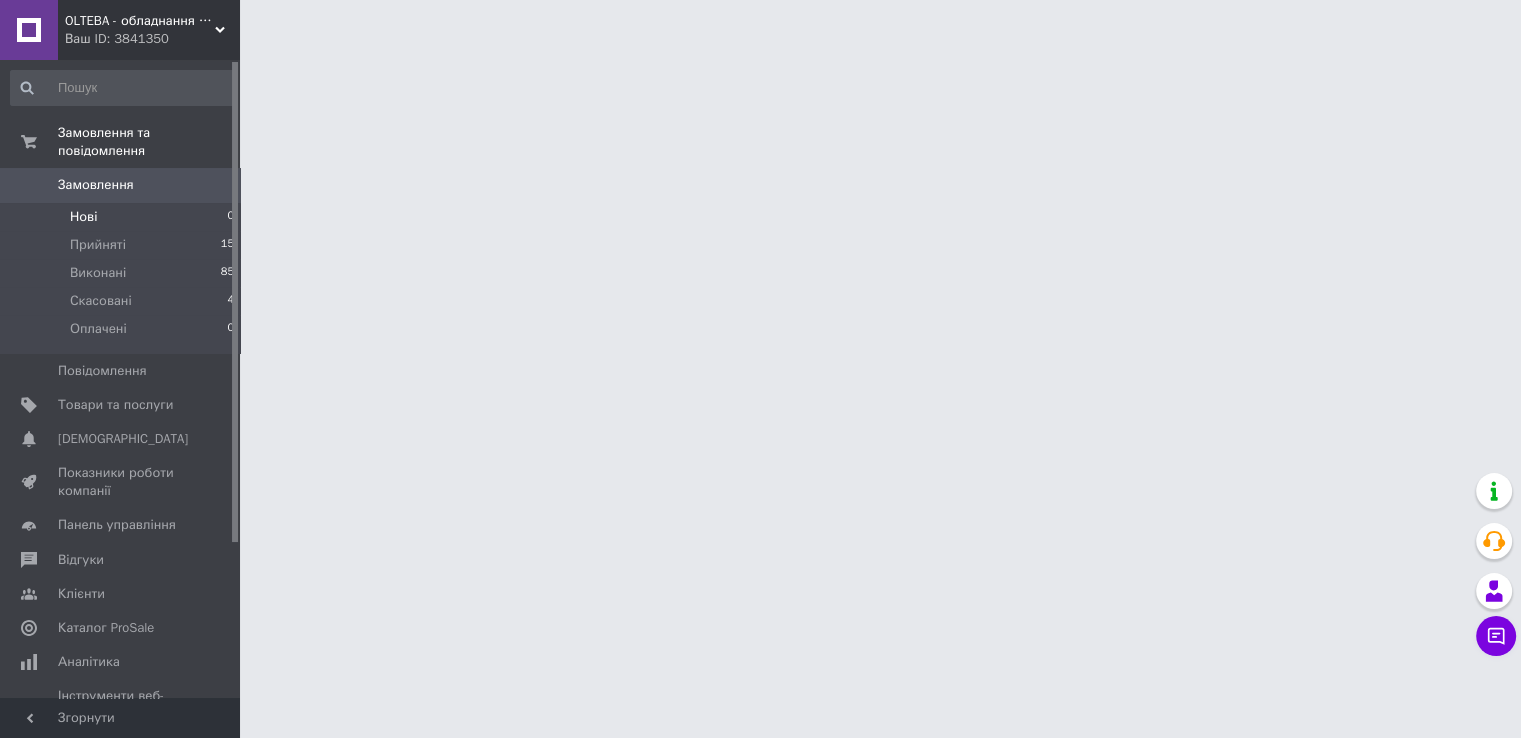 scroll, scrollTop: 0, scrollLeft: 0, axis: both 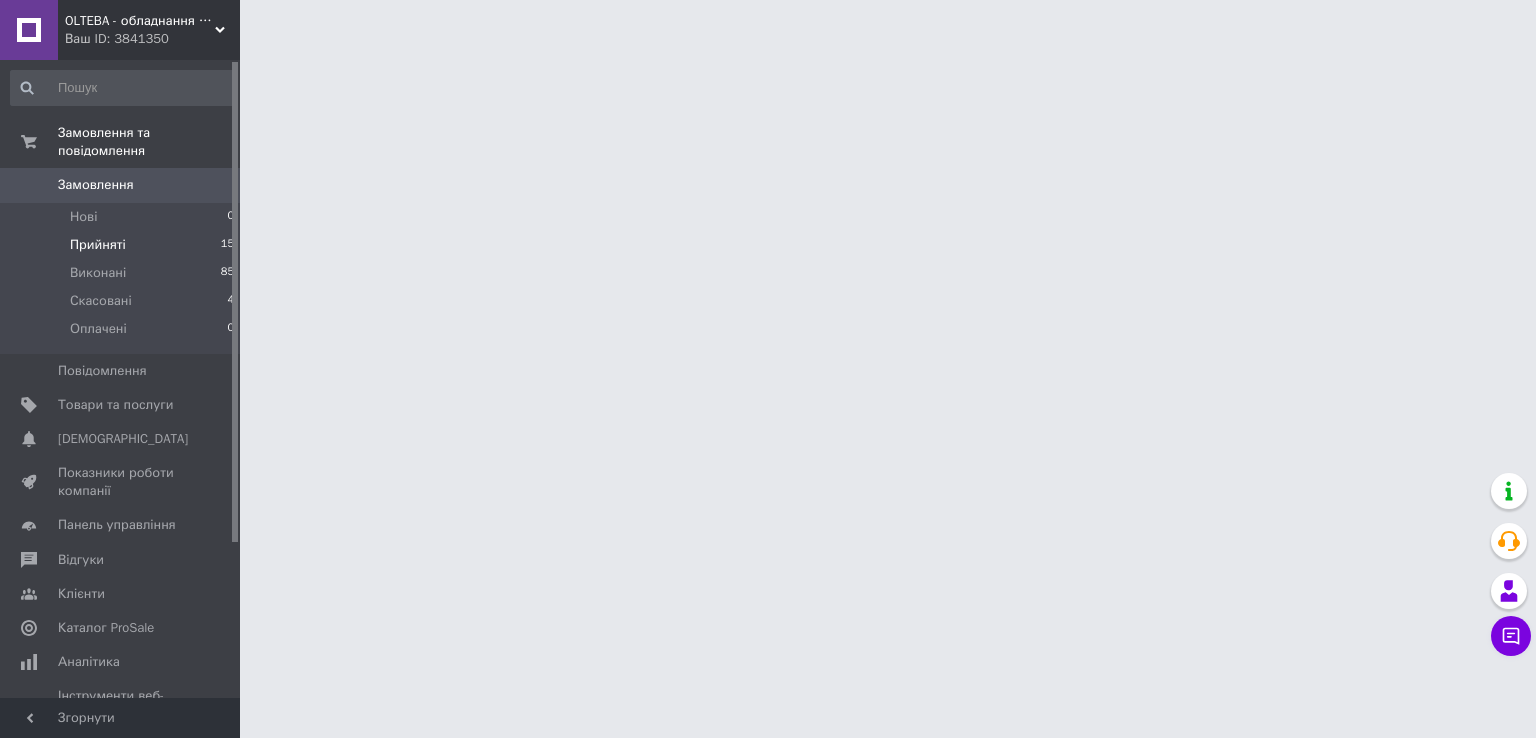 click on "Прийняті 15" at bounding box center [123, 245] 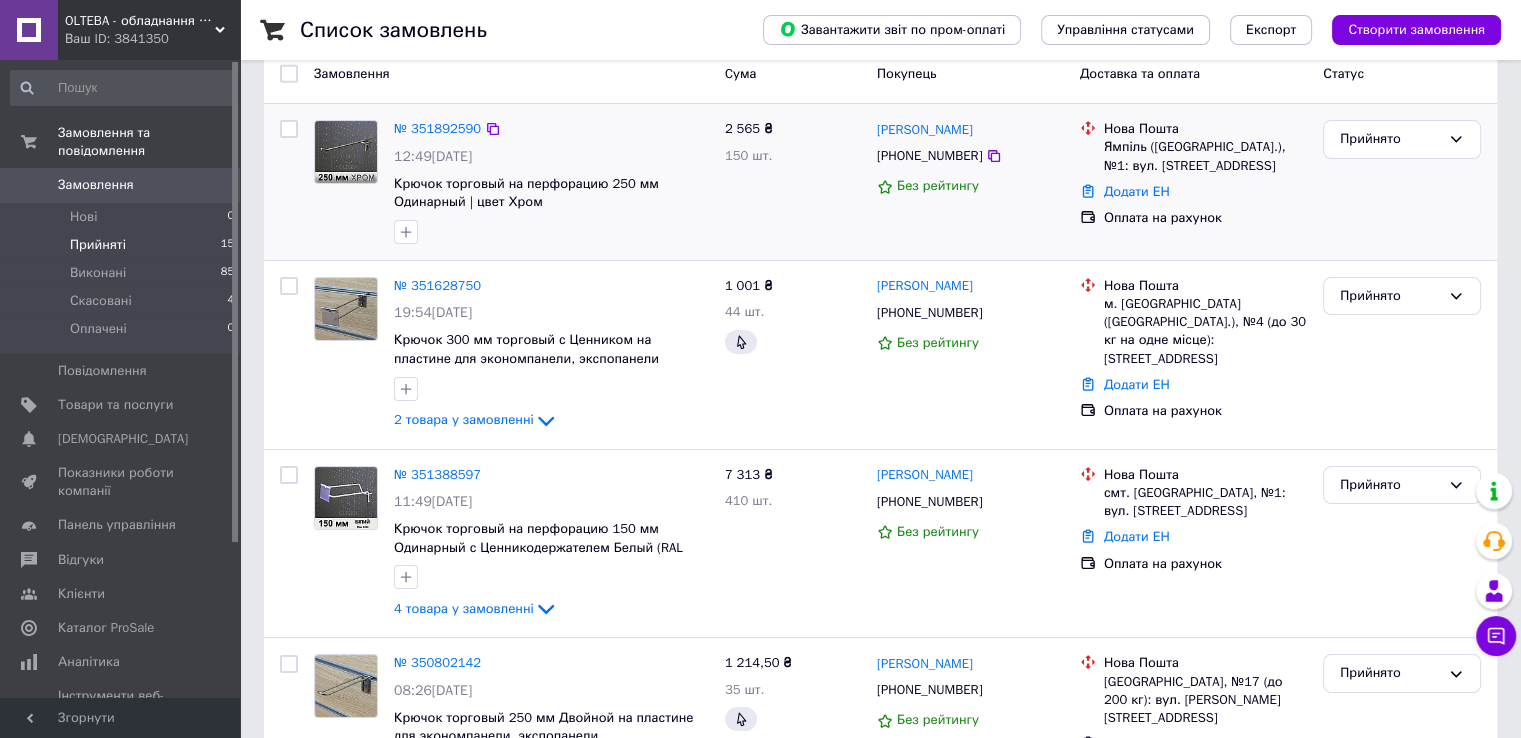 scroll, scrollTop: 200, scrollLeft: 0, axis: vertical 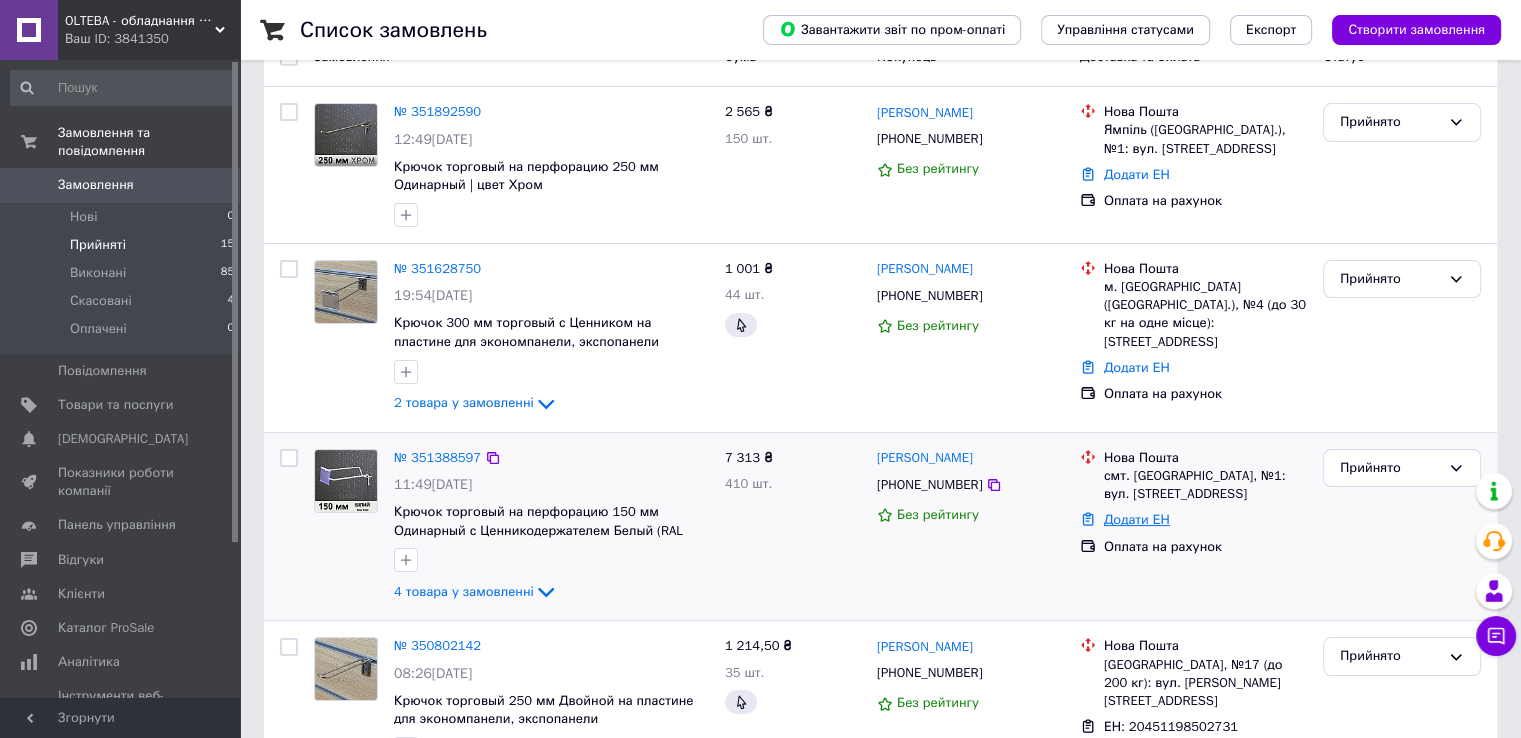 click on "Додати ЕН" at bounding box center (1137, 519) 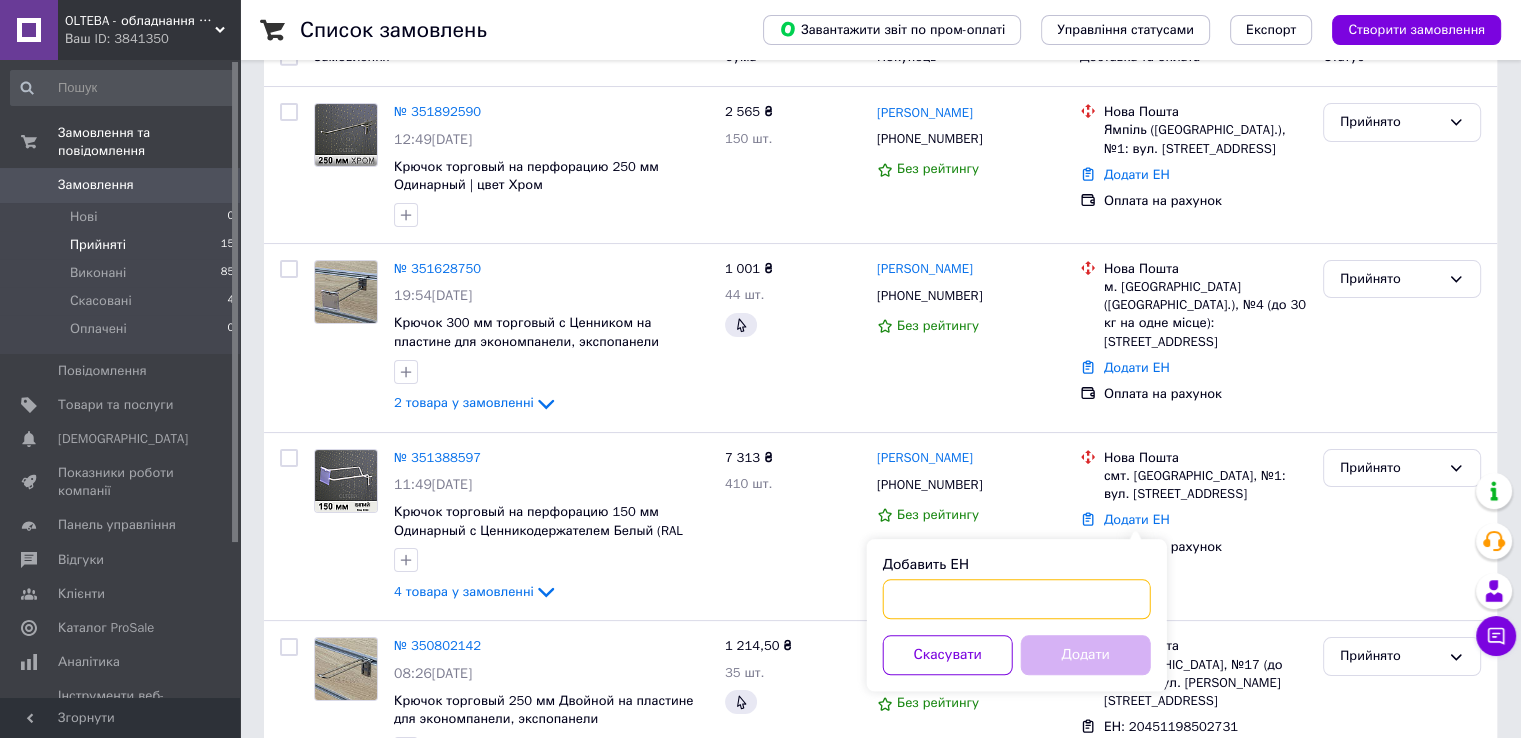 click on "Добавить ЕН" at bounding box center [1017, 599] 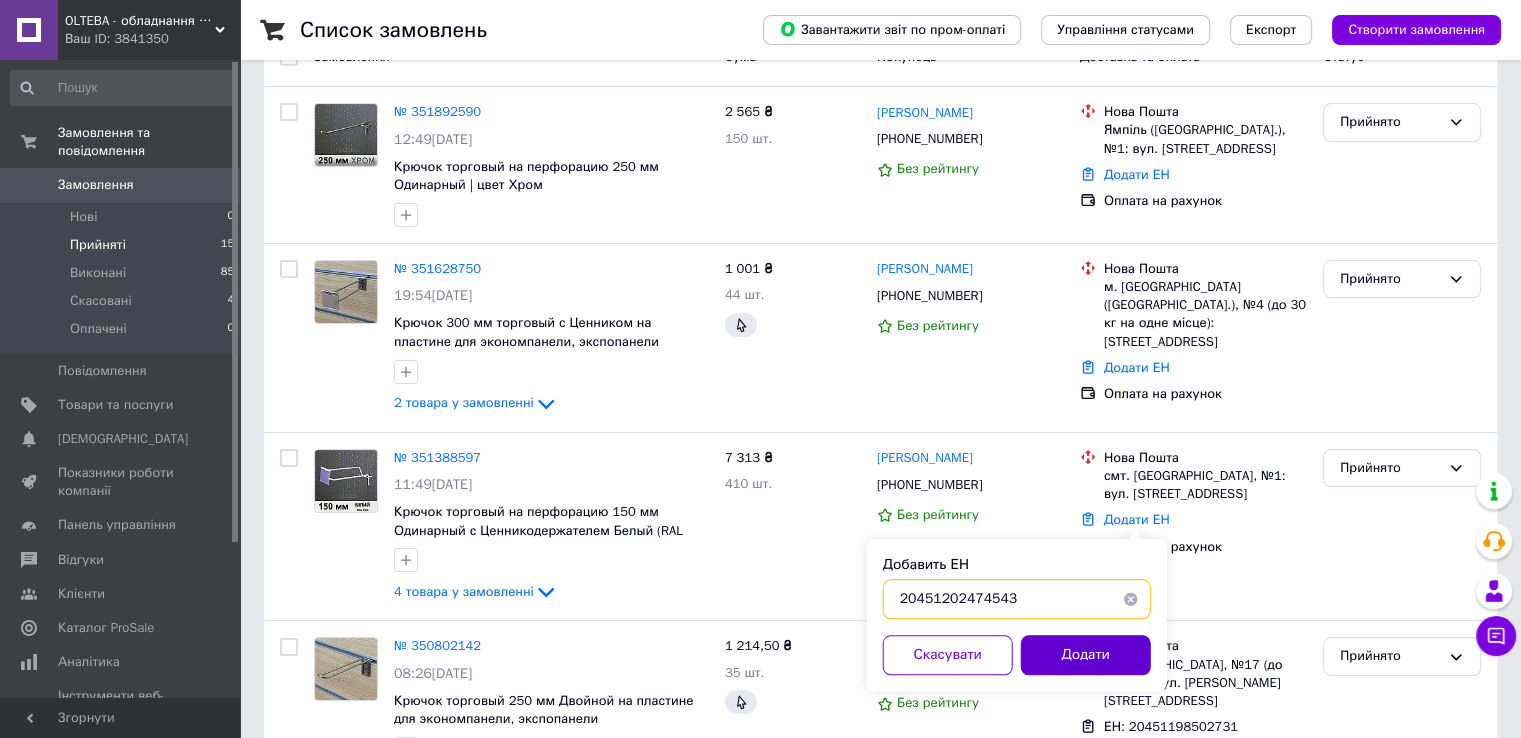 type on "20451202474543" 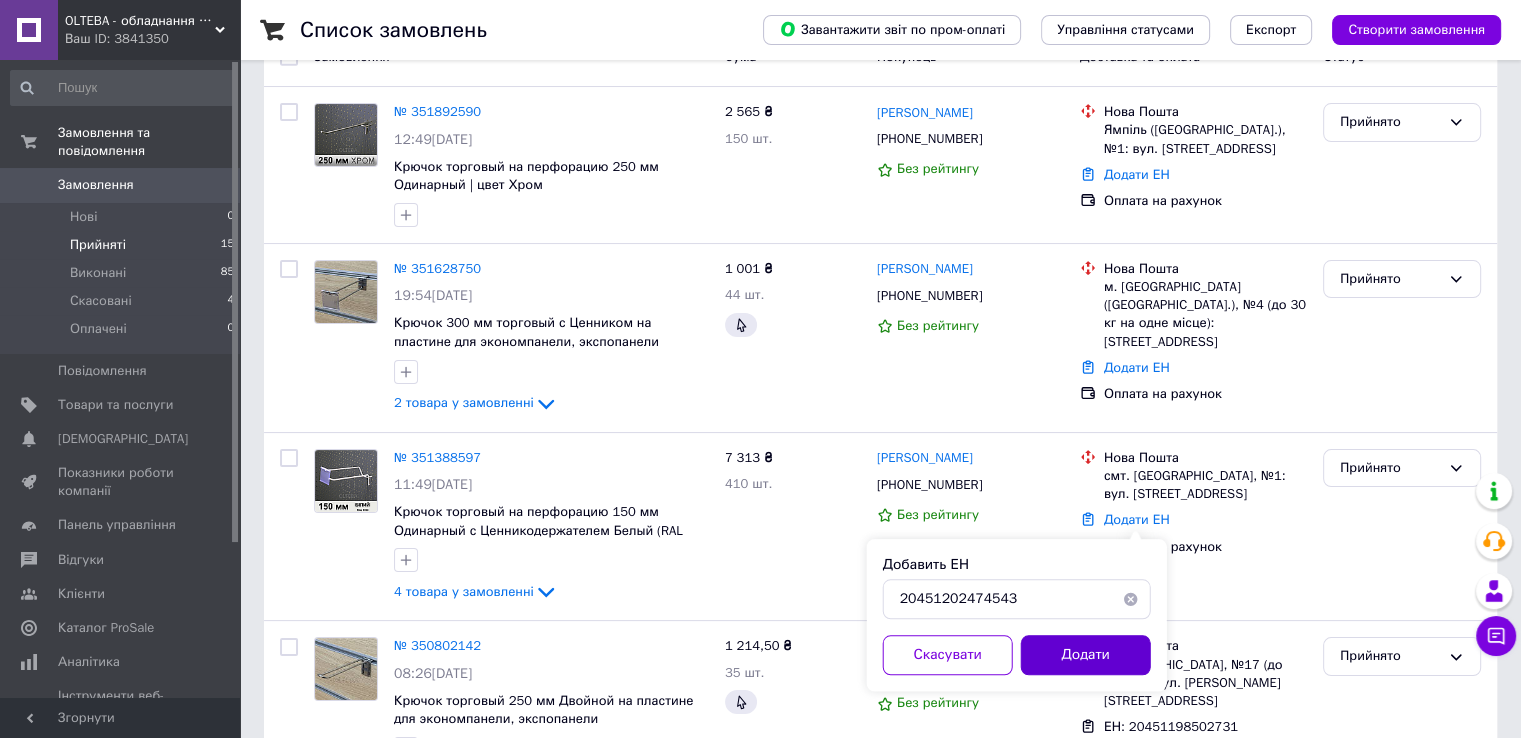 click on "Додати" at bounding box center [1086, 655] 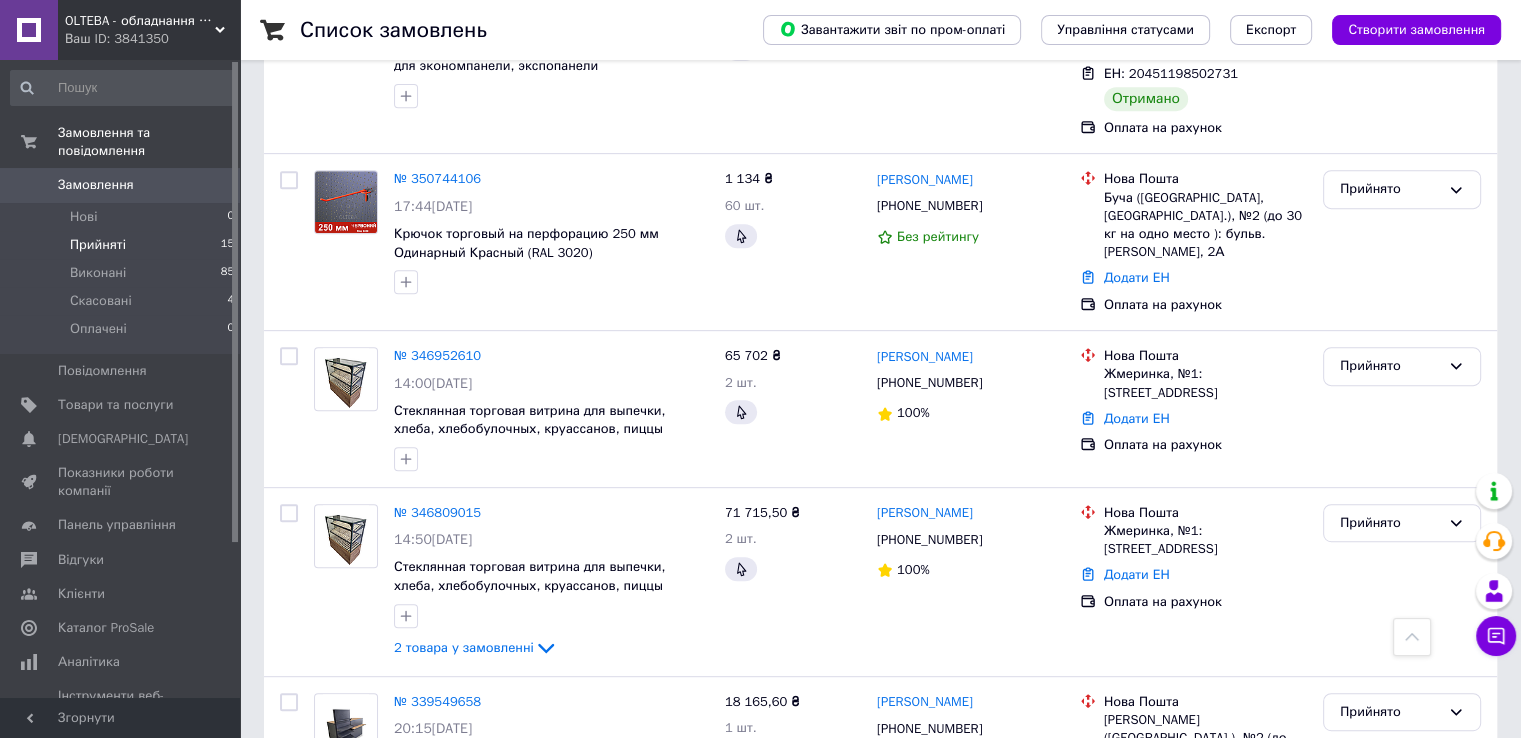 scroll, scrollTop: 900, scrollLeft: 0, axis: vertical 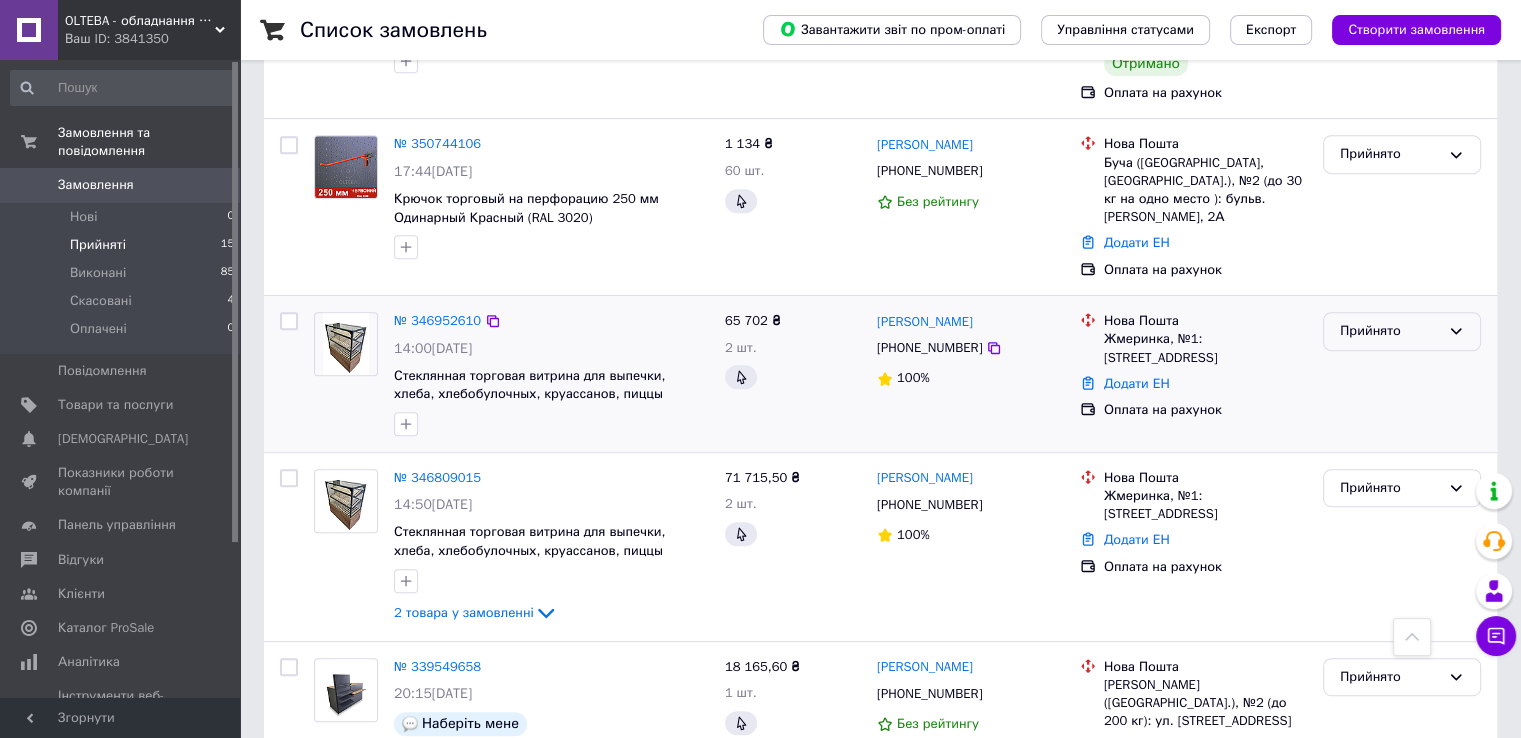 click on "Прийнято" at bounding box center (1390, 331) 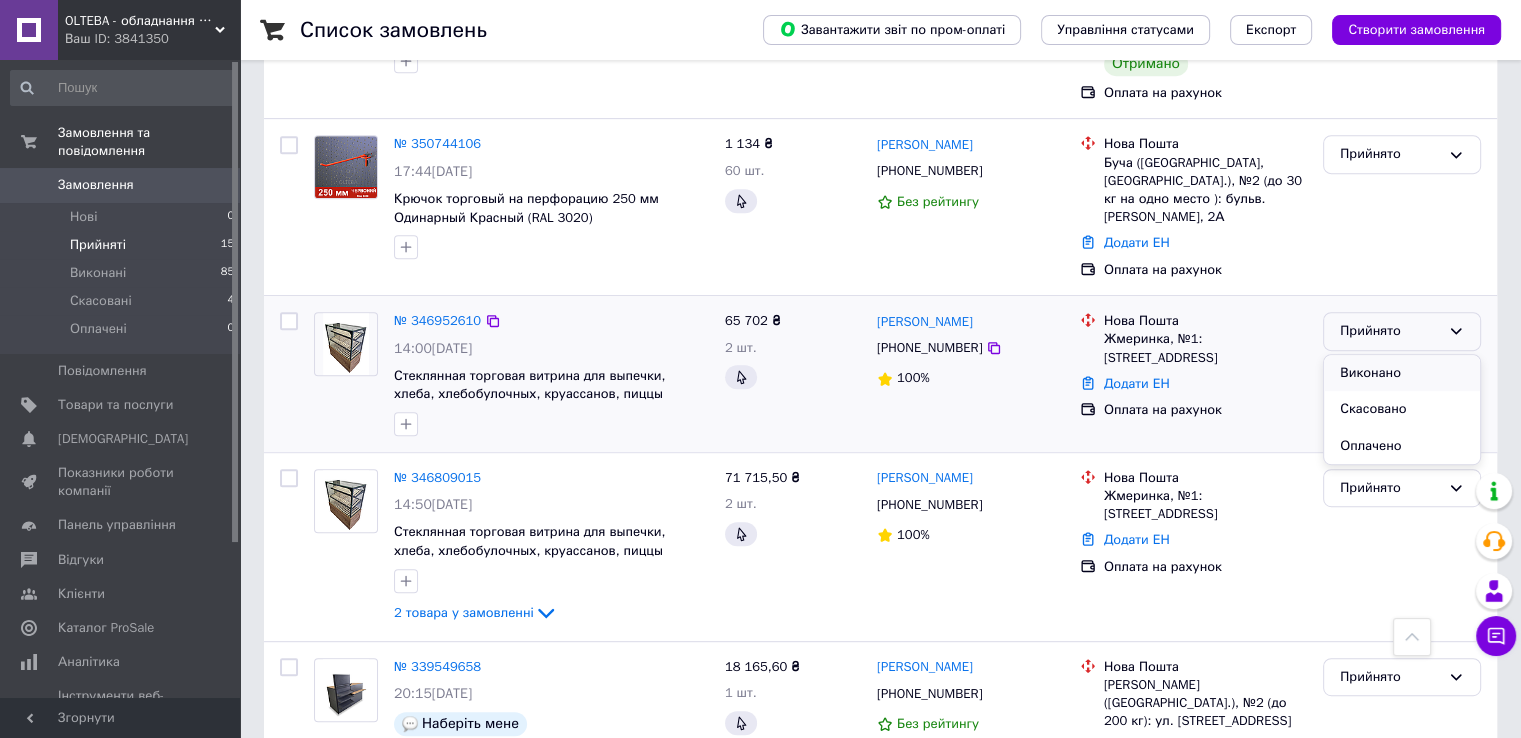 click on "Виконано" at bounding box center [1402, 373] 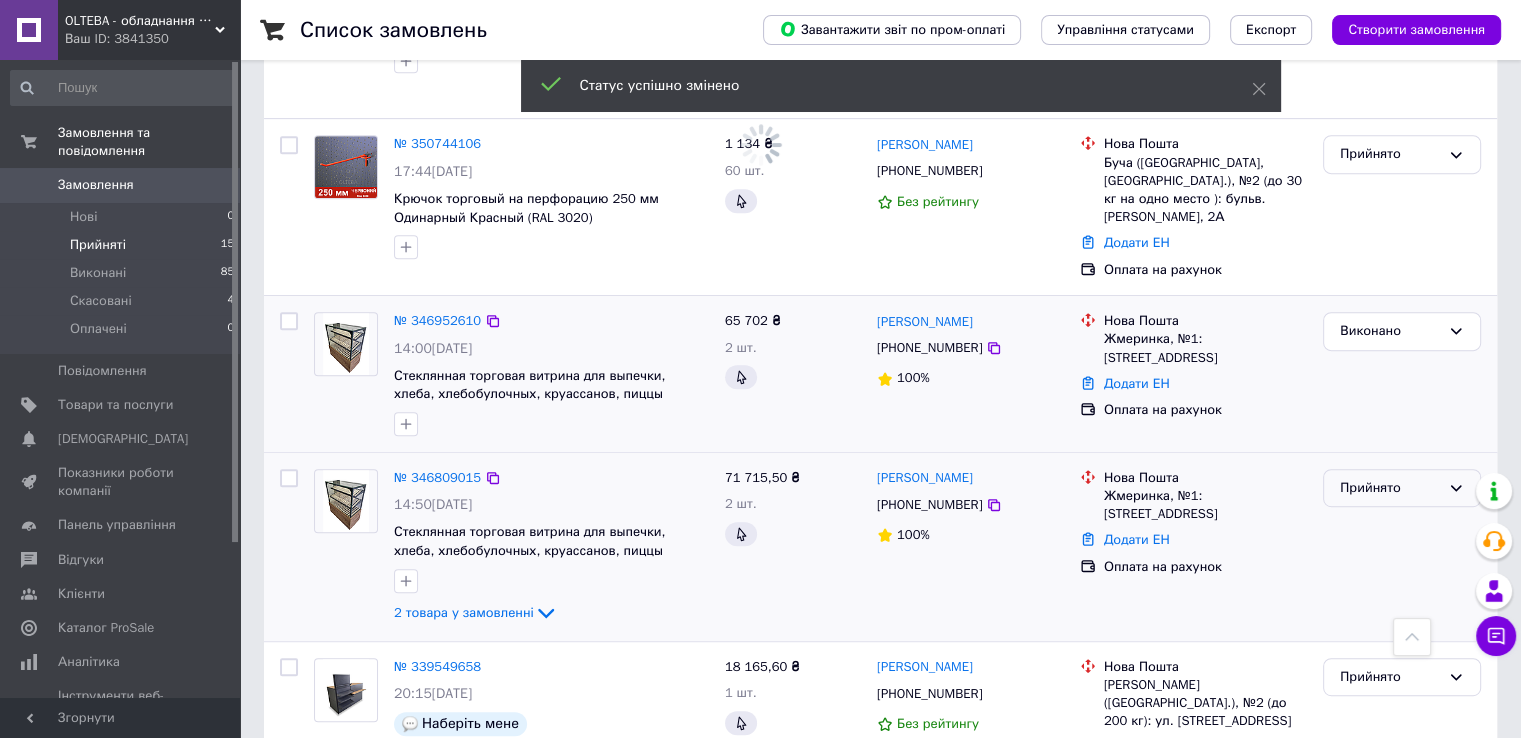 click on "Прийнято" at bounding box center (1390, 488) 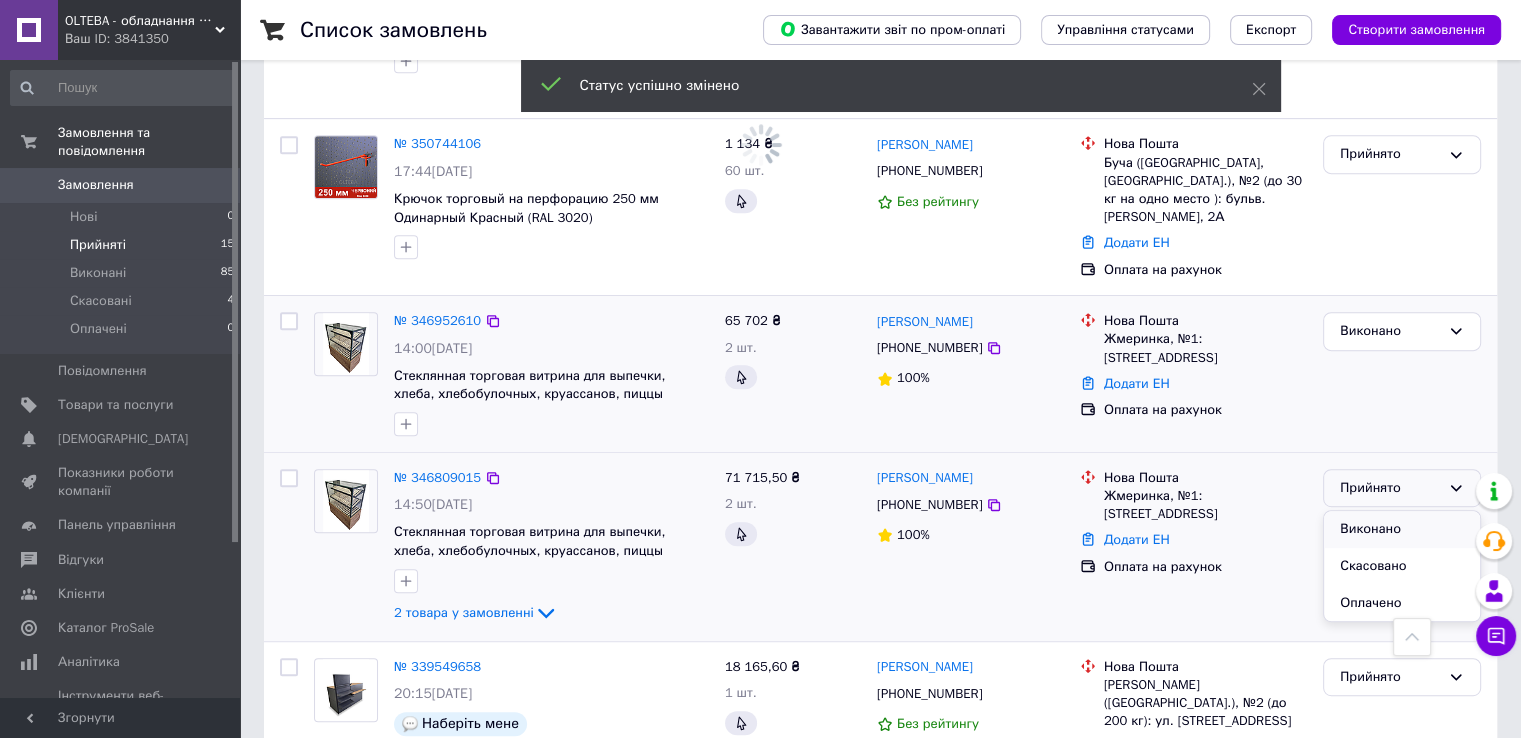 click on "Виконано" at bounding box center [1402, 529] 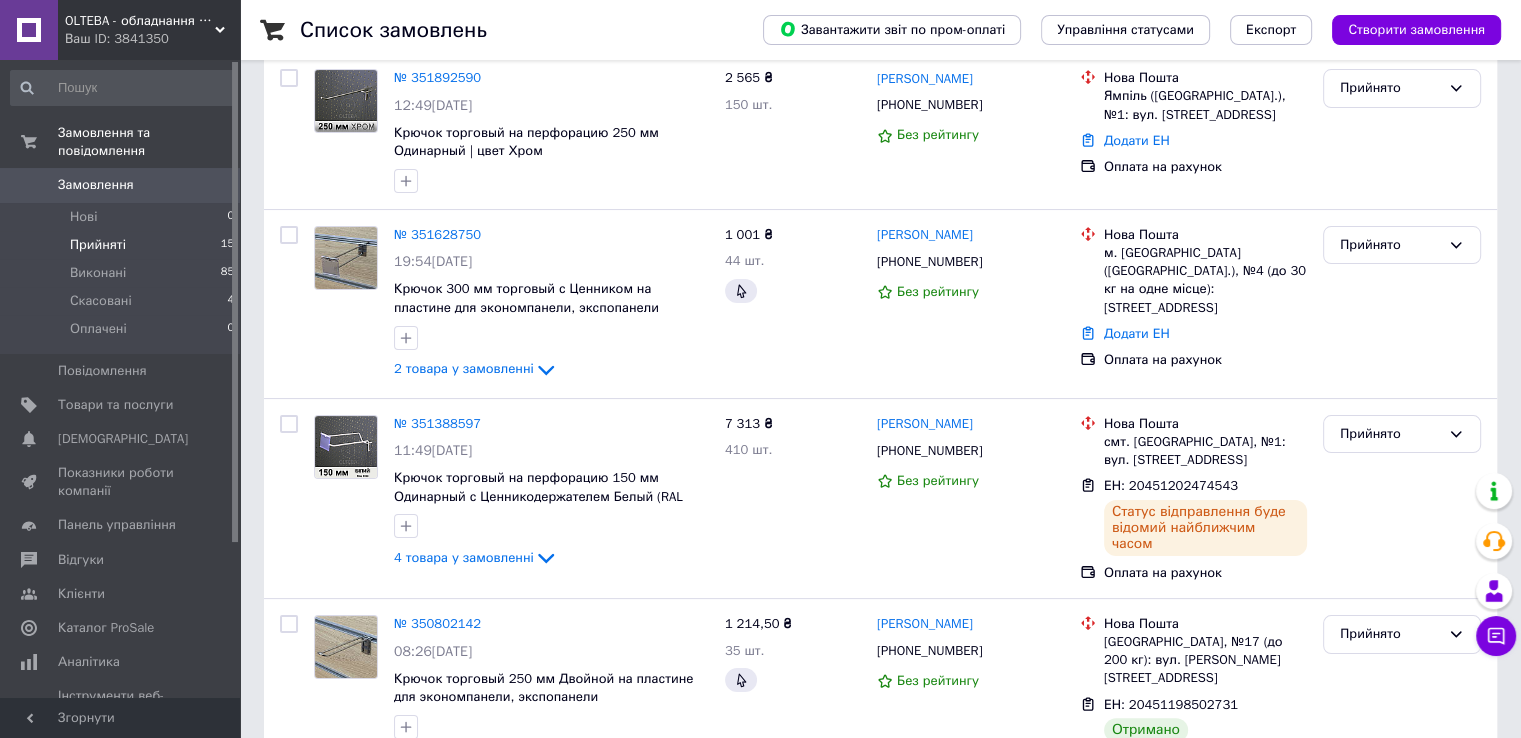 scroll, scrollTop: 200, scrollLeft: 0, axis: vertical 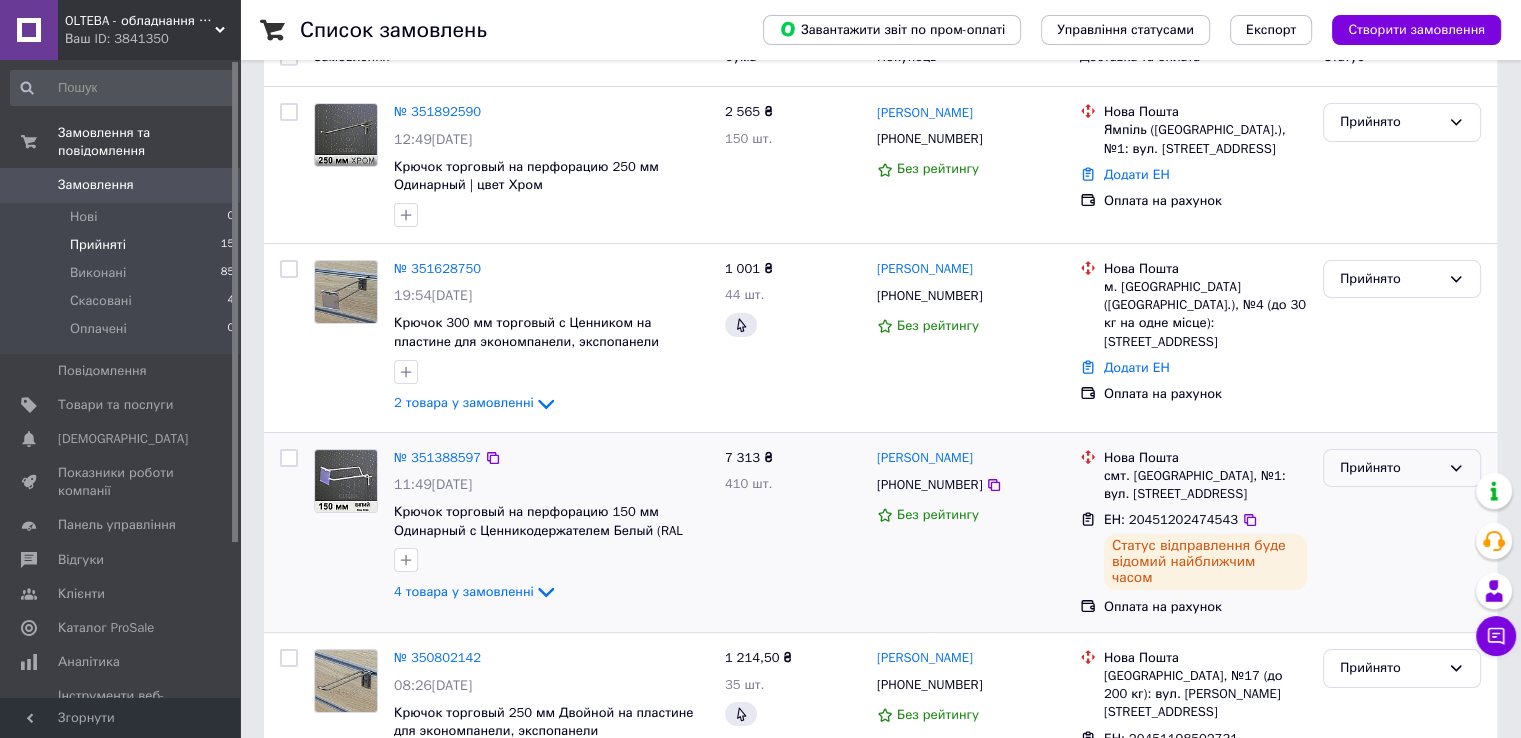 click on "Прийнято" at bounding box center (1390, 468) 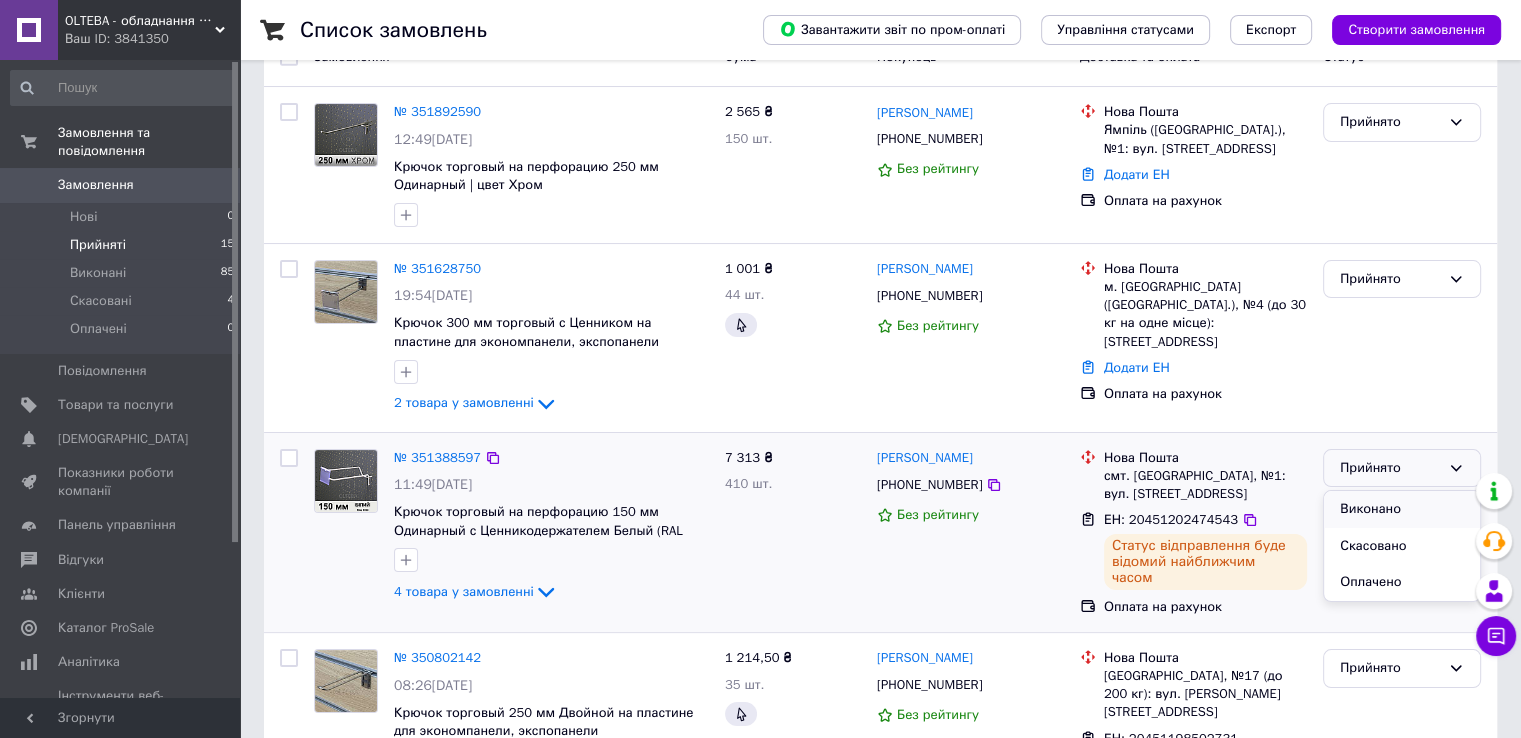click on "Виконано" at bounding box center (1402, 509) 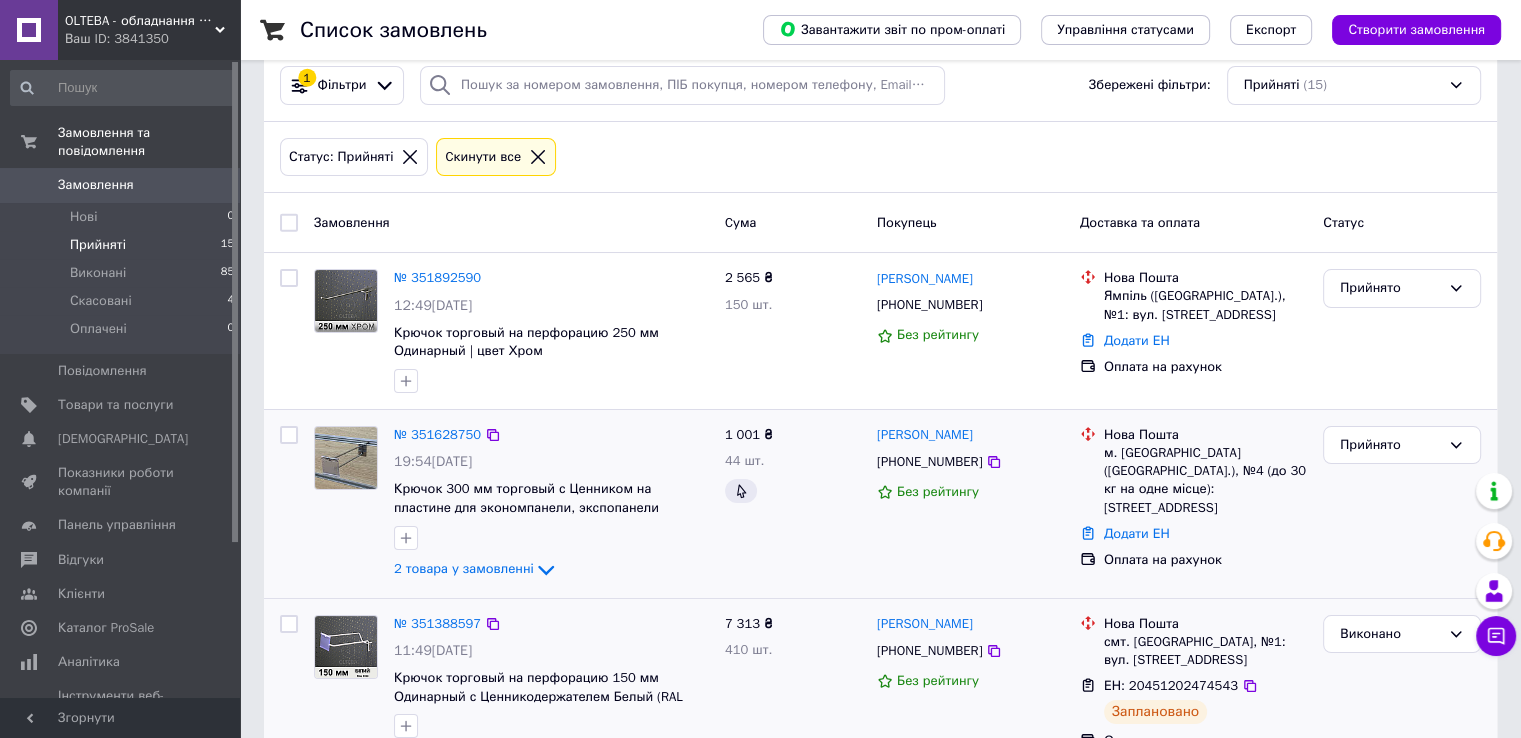 scroll, scrollTop: 0, scrollLeft: 0, axis: both 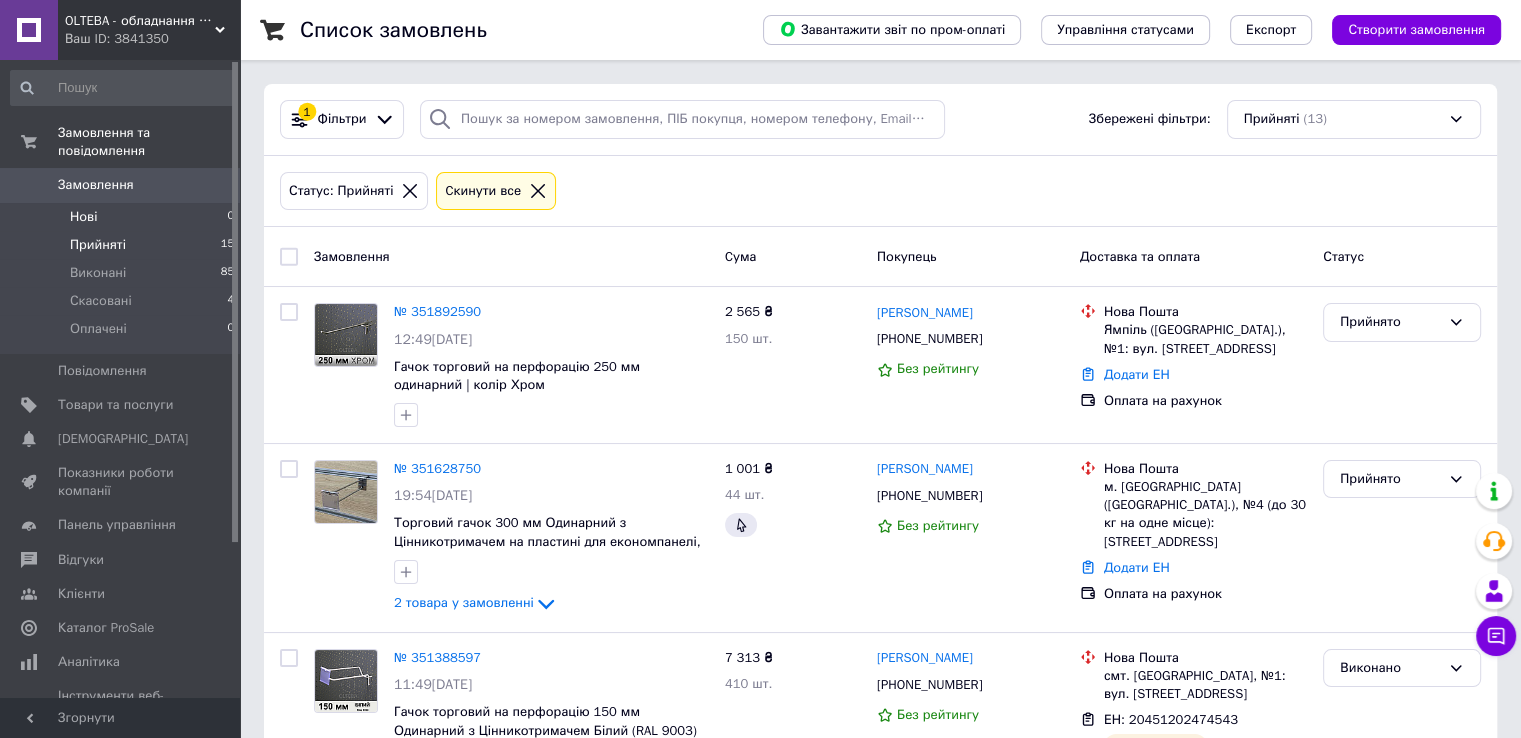 click on "Нові 0" at bounding box center (123, 217) 